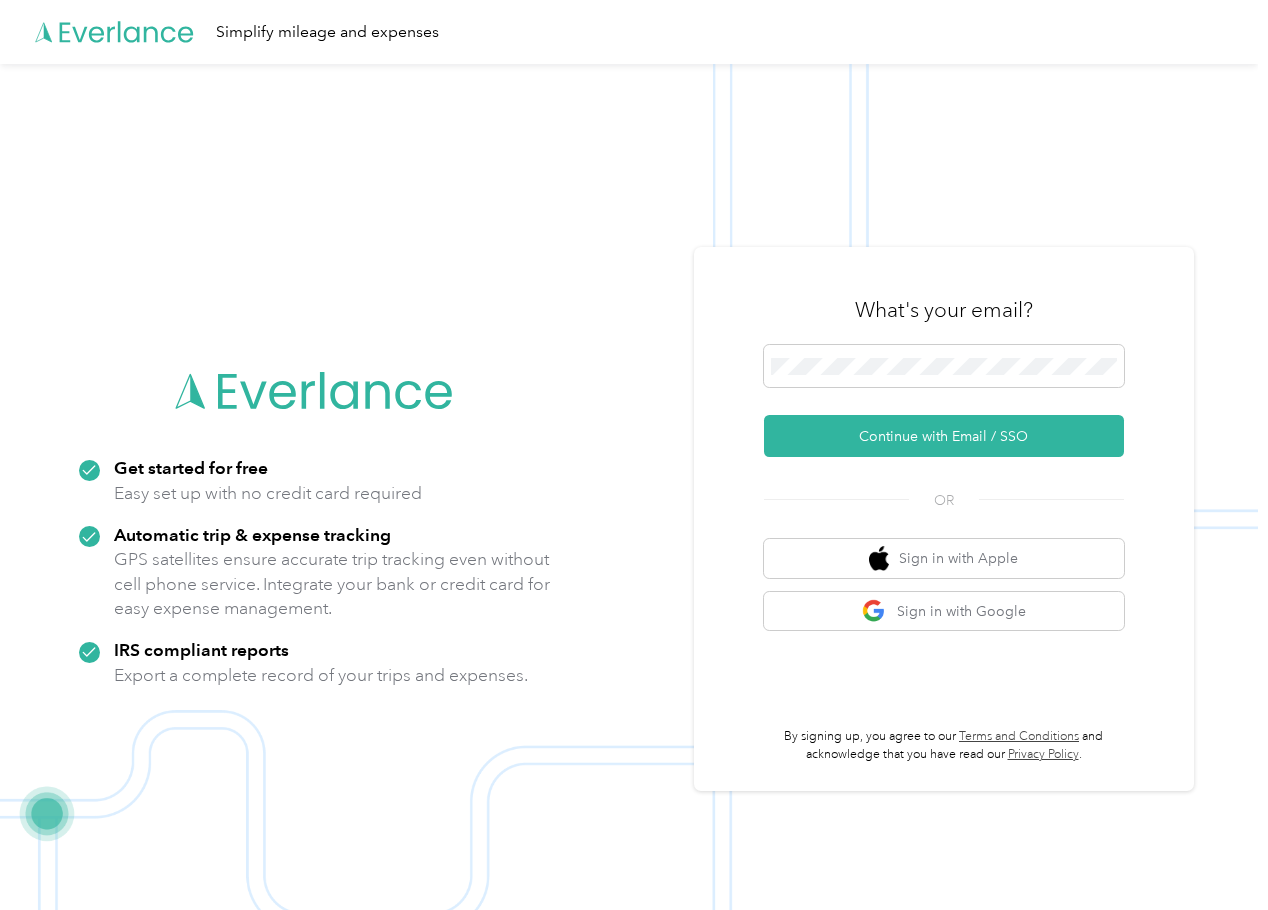 scroll, scrollTop: 0, scrollLeft: 0, axis: both 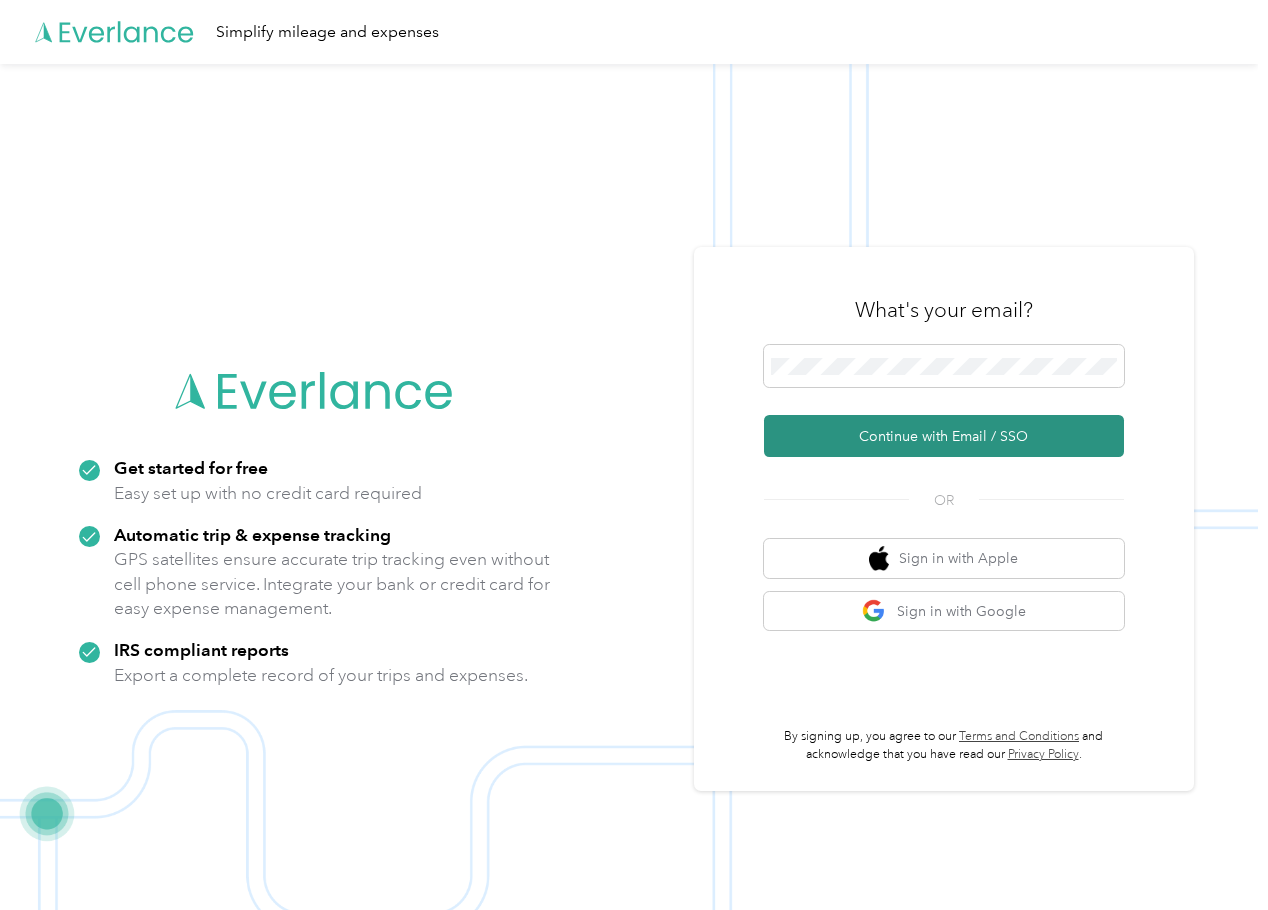 click on "Continue with Email / SSO" at bounding box center [944, 436] 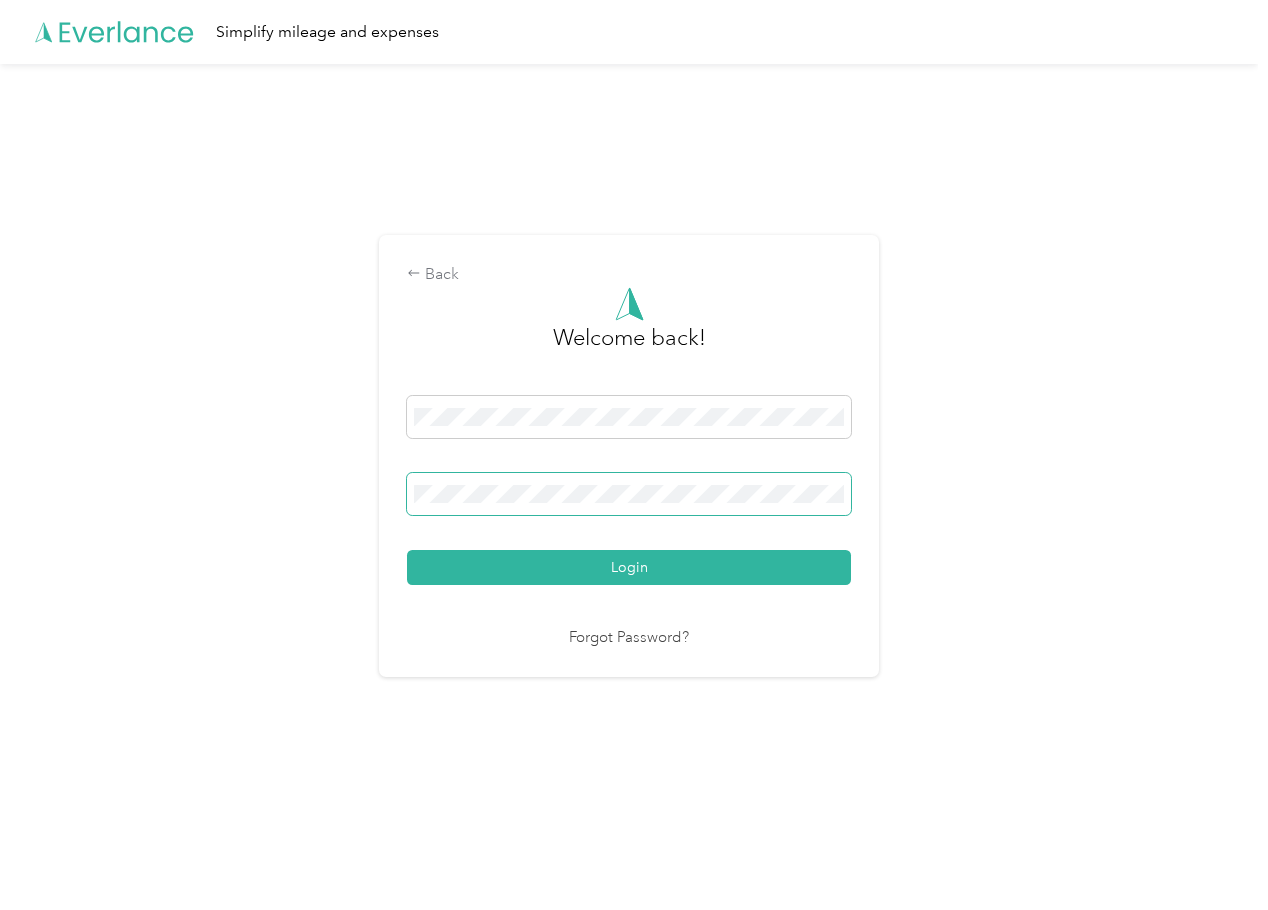 click at bounding box center [629, 494] 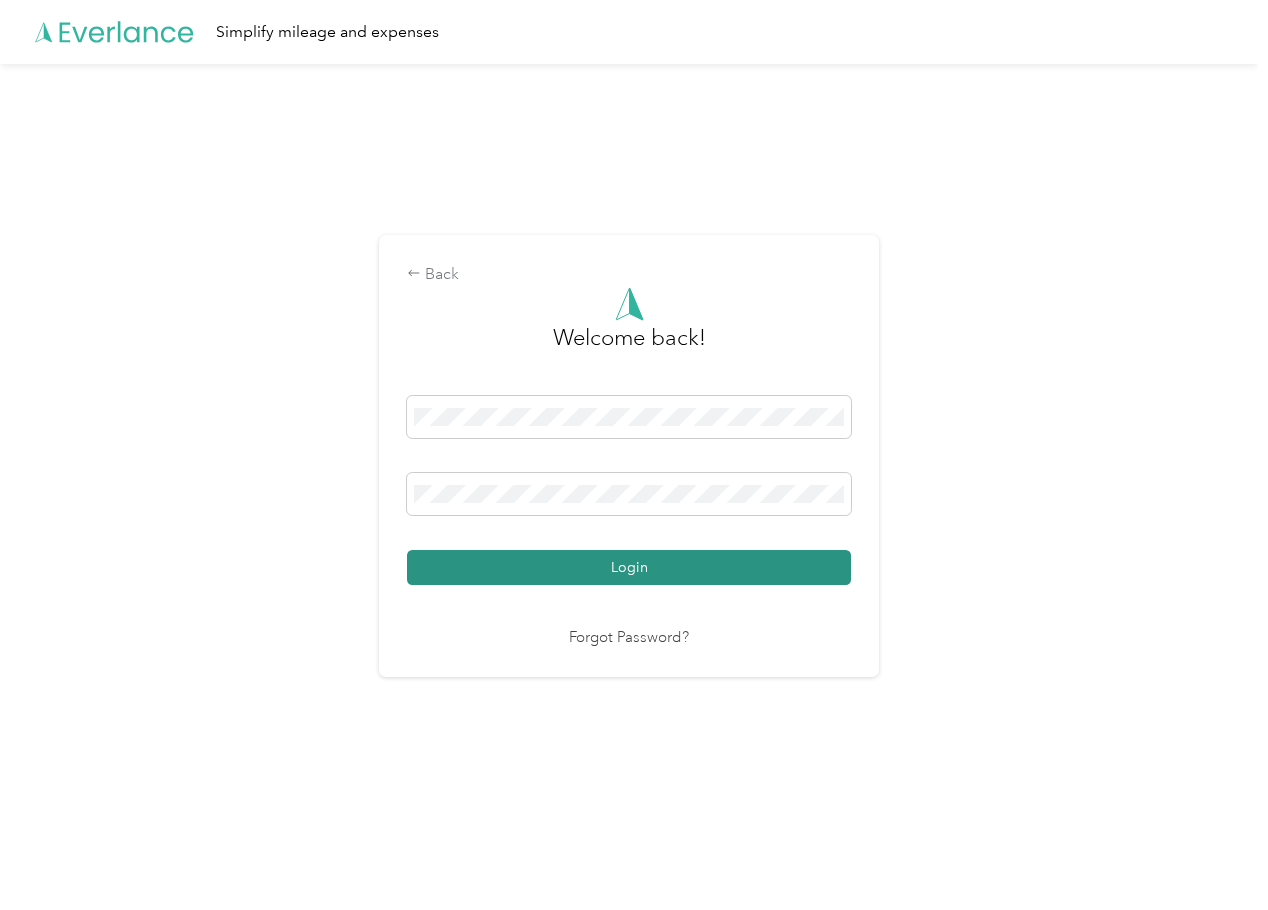 click on "Login" at bounding box center [629, 567] 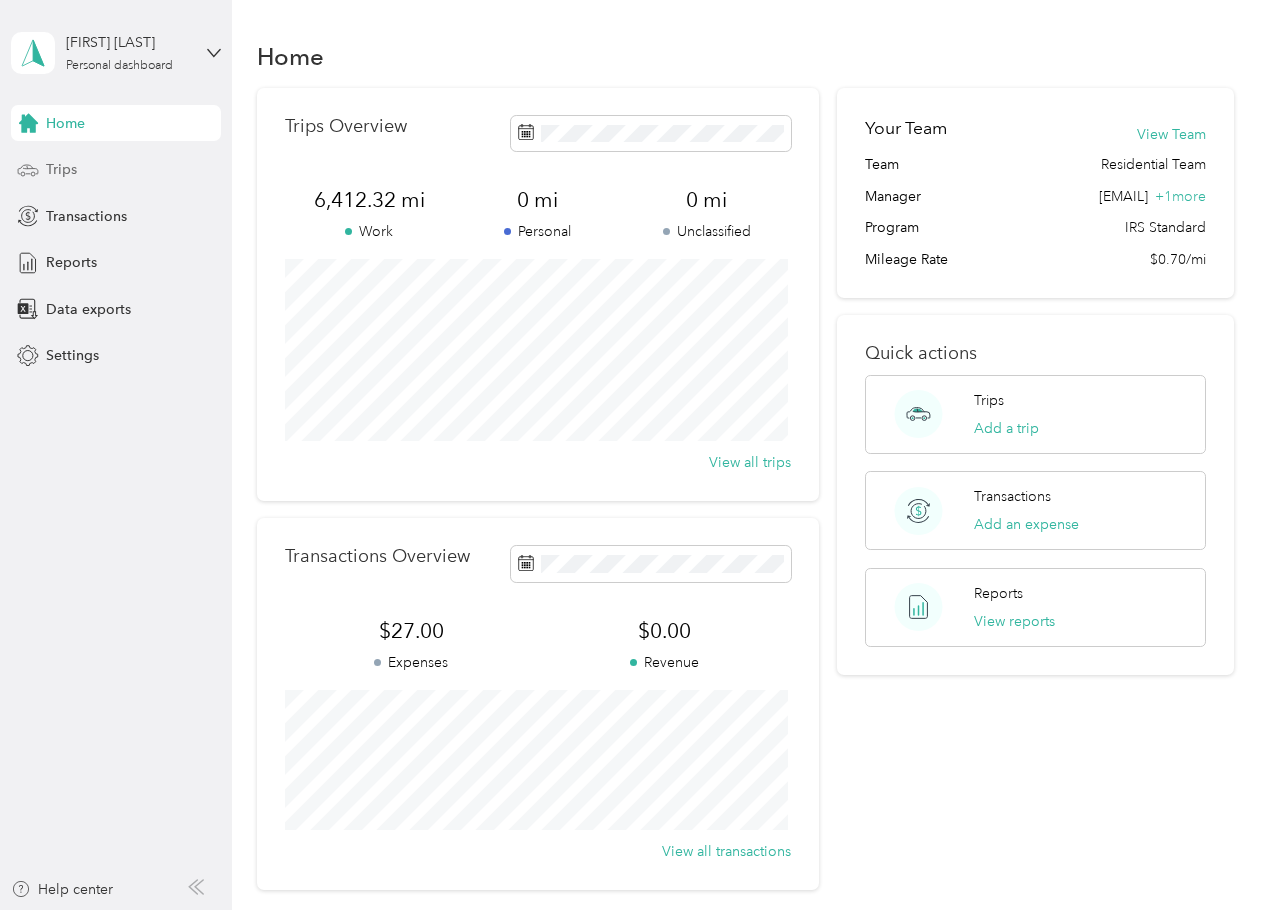 click on "Trips" at bounding box center [61, 169] 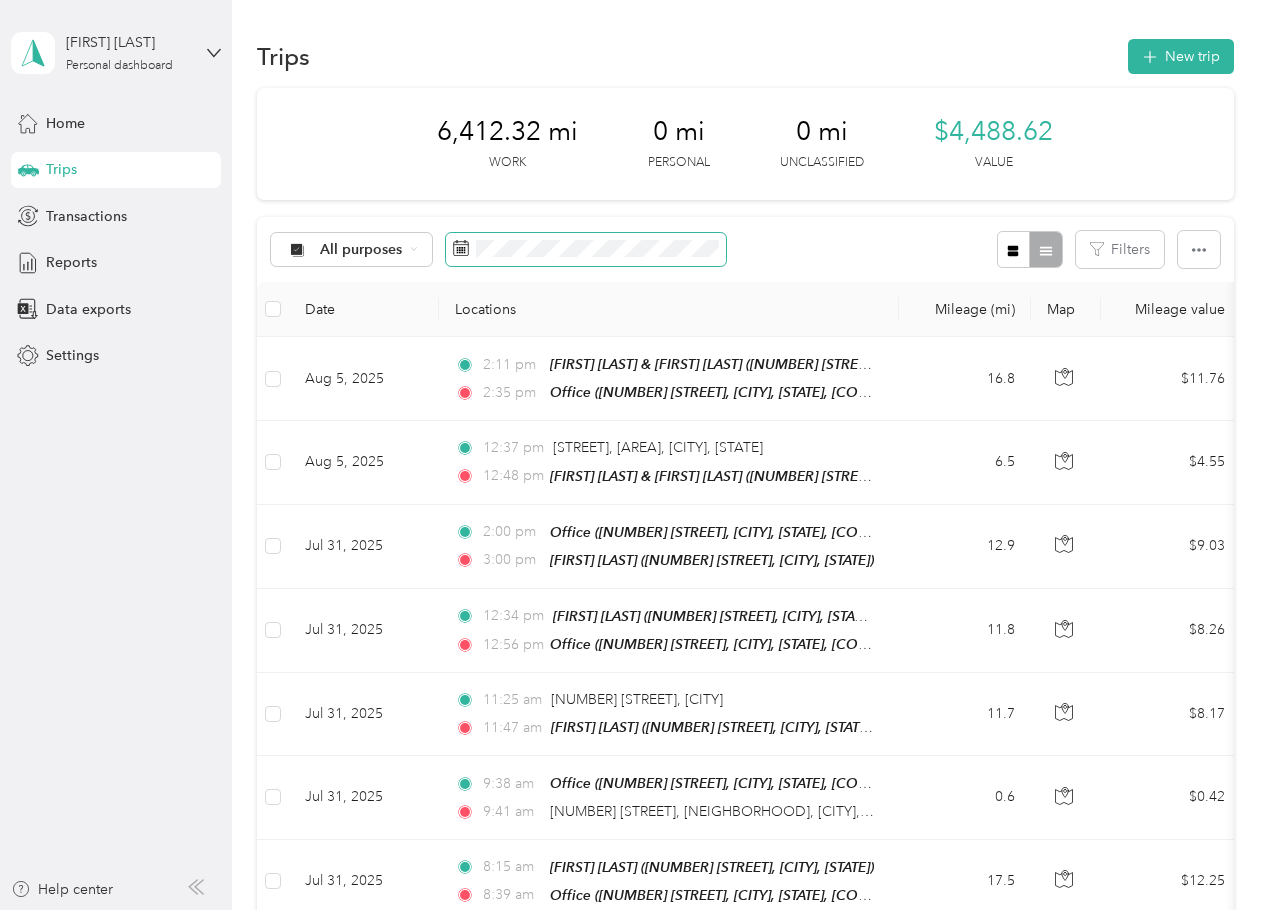 click at bounding box center [586, 250] 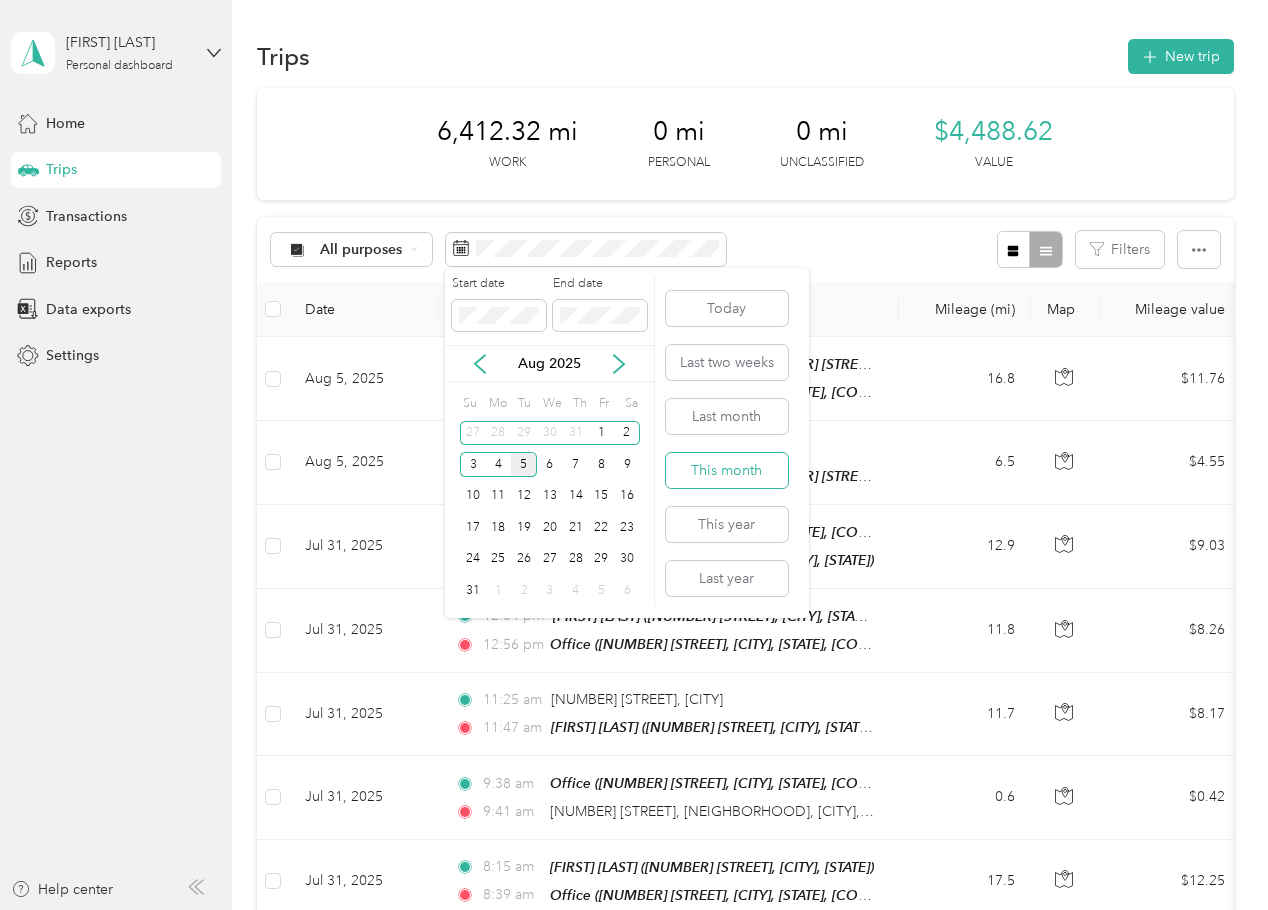 click on "This month" at bounding box center [727, 470] 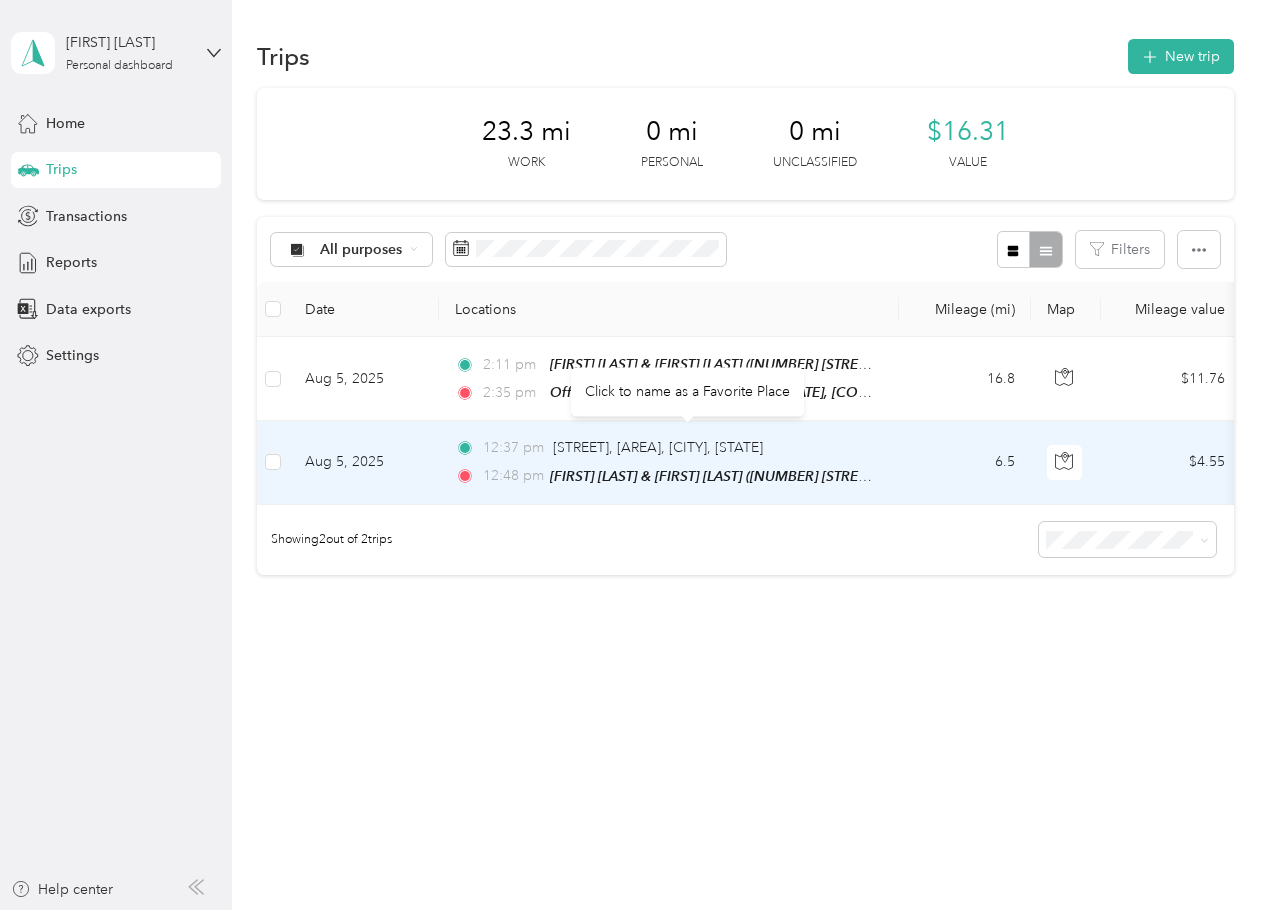 click on "6.5" at bounding box center [965, 462] 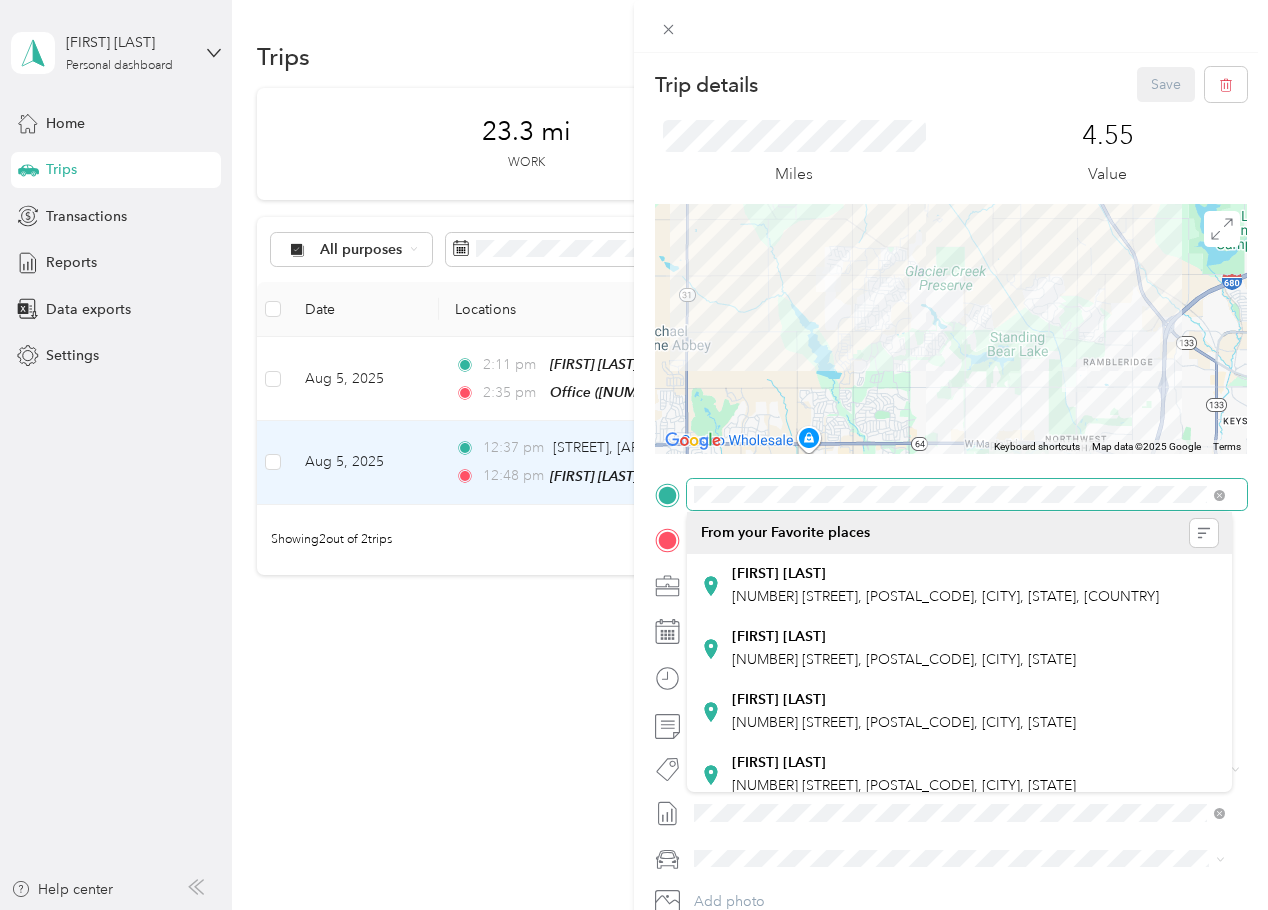 click on "Trip details Save This trip cannot be edited because it is either under review, approved, or paid. Contact your Team Manager to edit it. Miles [DISTANCE] Value  To navigate the map with touch gestures double-tap and hold your finger on the map, then drag the map. ← Move left → Move right ↑ Move up ↓ Move down + Zoom in - Zoom out Home Jump left by 75% End Jump right by 75% Page Up Jump up by 75% Page Down Jump down by 75% Keyboard shortcuts Map Data Map data ©2025 Google Map data ©2025 Google [DISTANCE] Click to toggle between metric and imperial units Terms Report a map error TO Add photo" at bounding box center [951, 514] 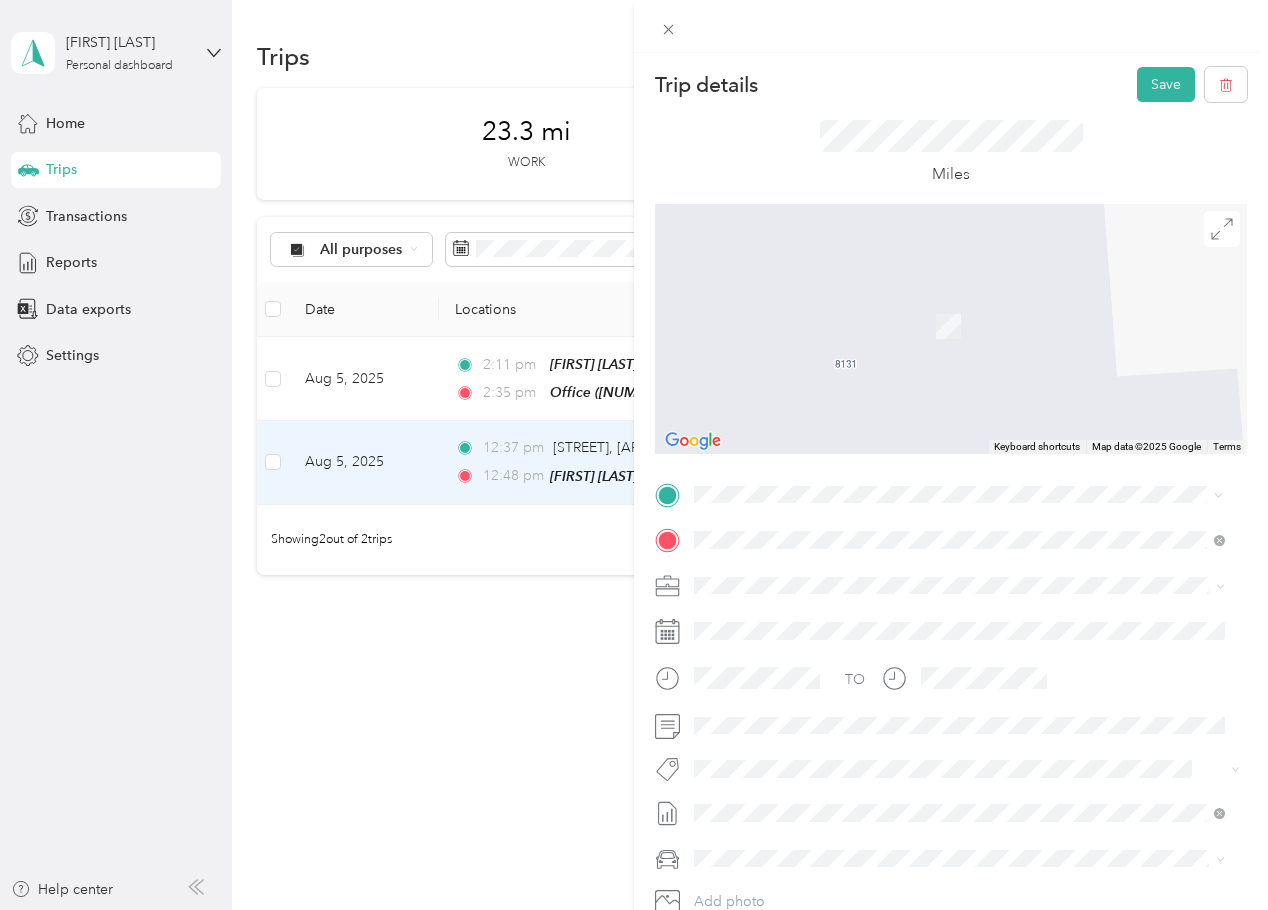 click on "[NUMBER] [STREET], [CITY], [STATE], [COUNTRY] , [POSTAL_CODE], [CITY], [STATE]" at bounding box center [972, 607] 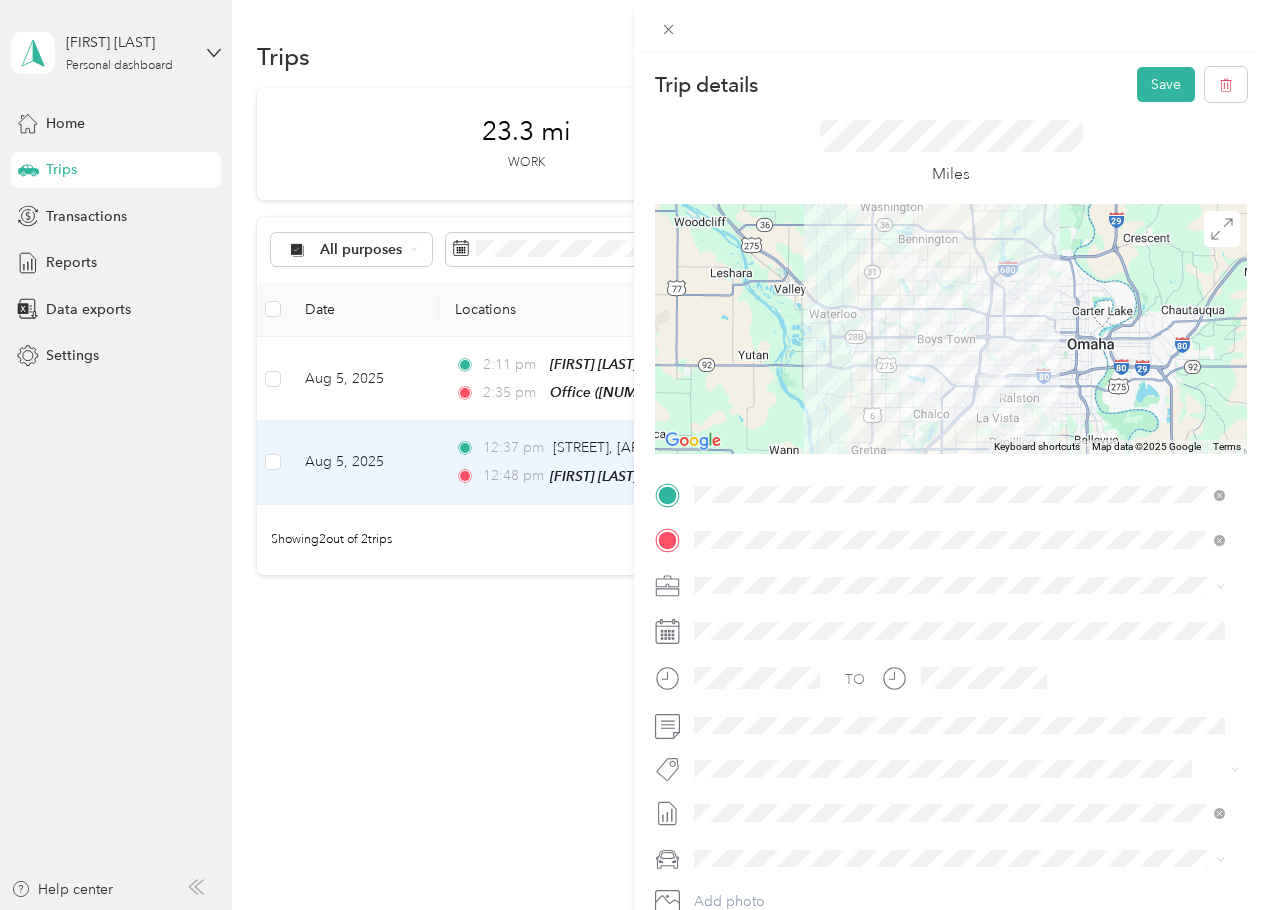 click at bounding box center (951, 329) 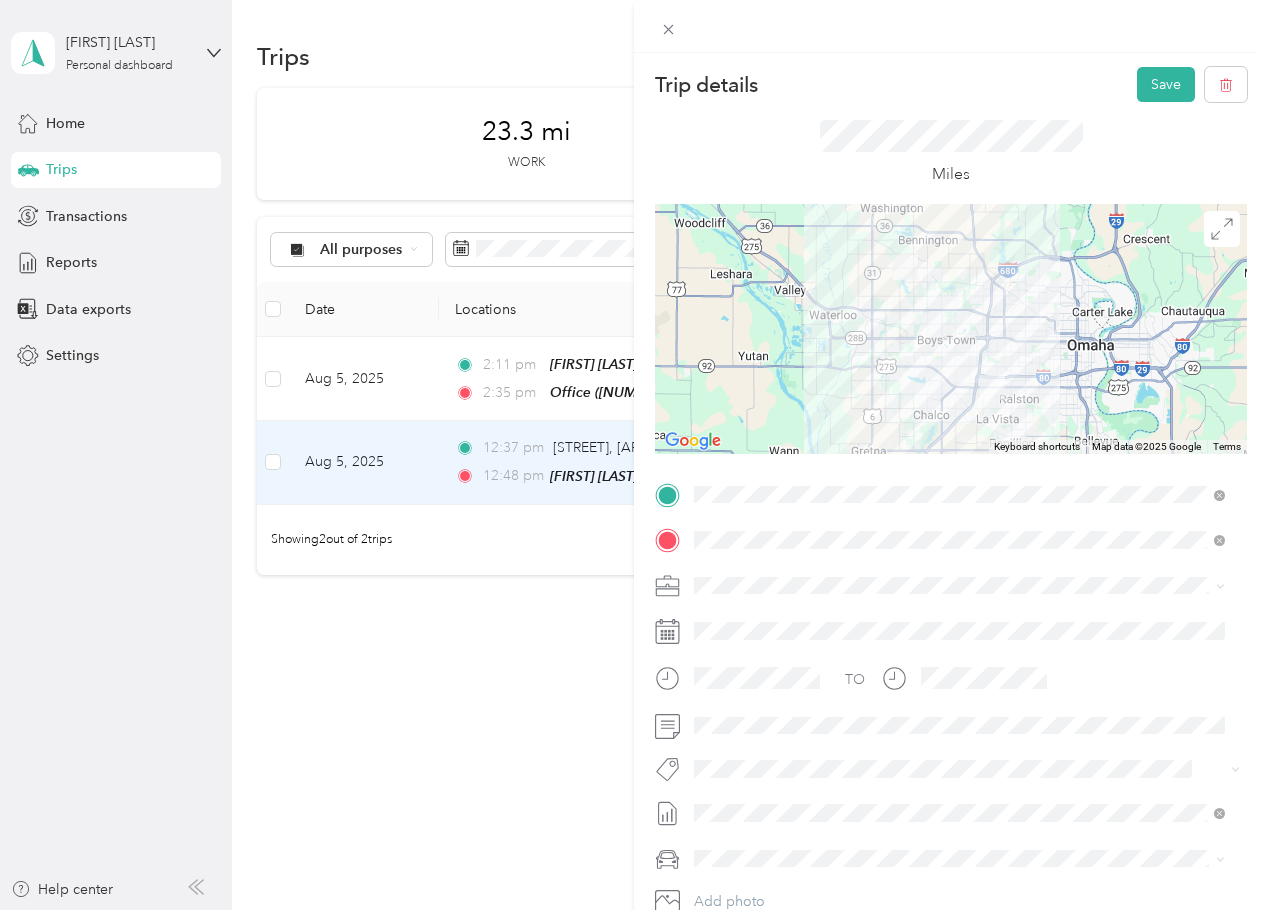 click at bounding box center [951, 329] 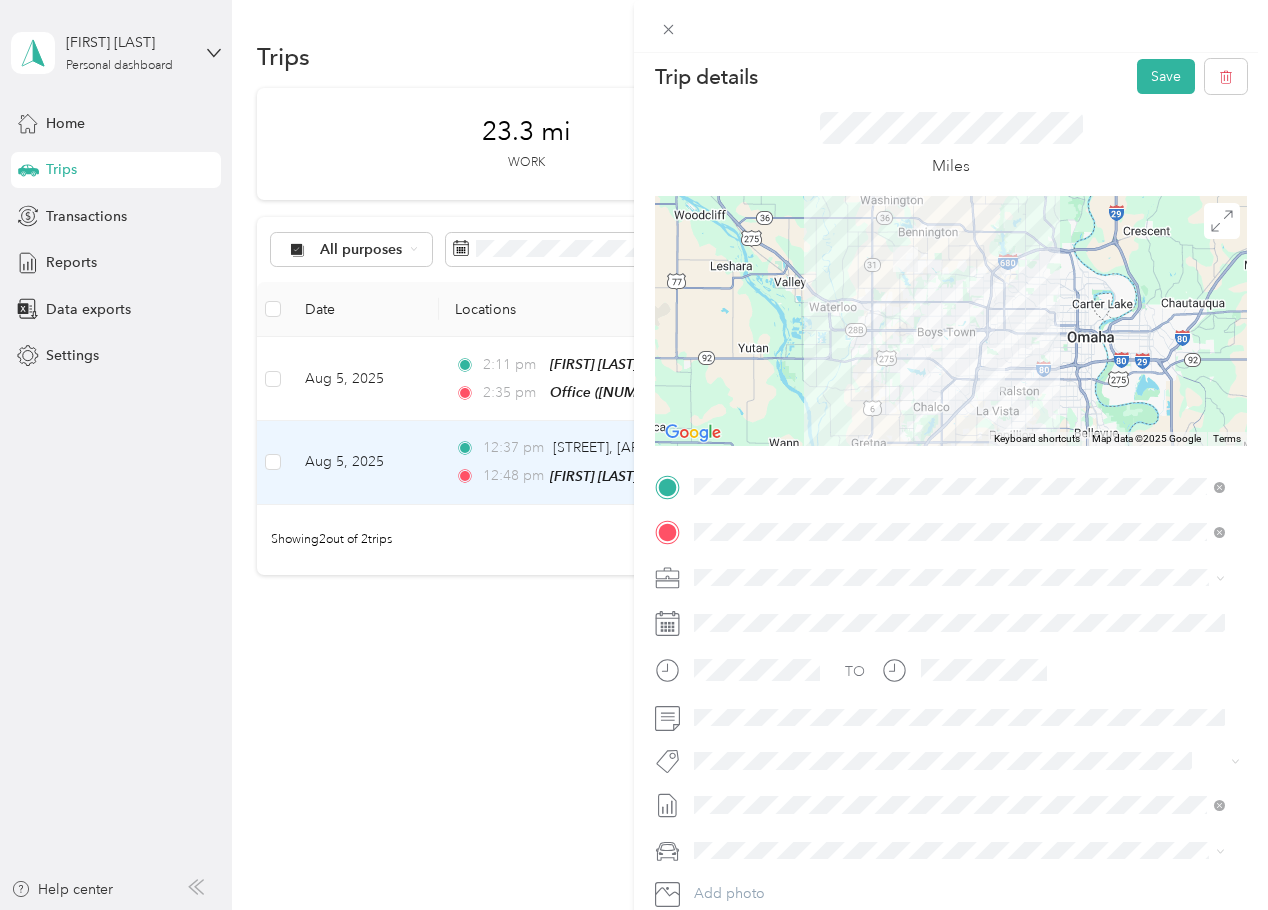 scroll, scrollTop: 0, scrollLeft: 0, axis: both 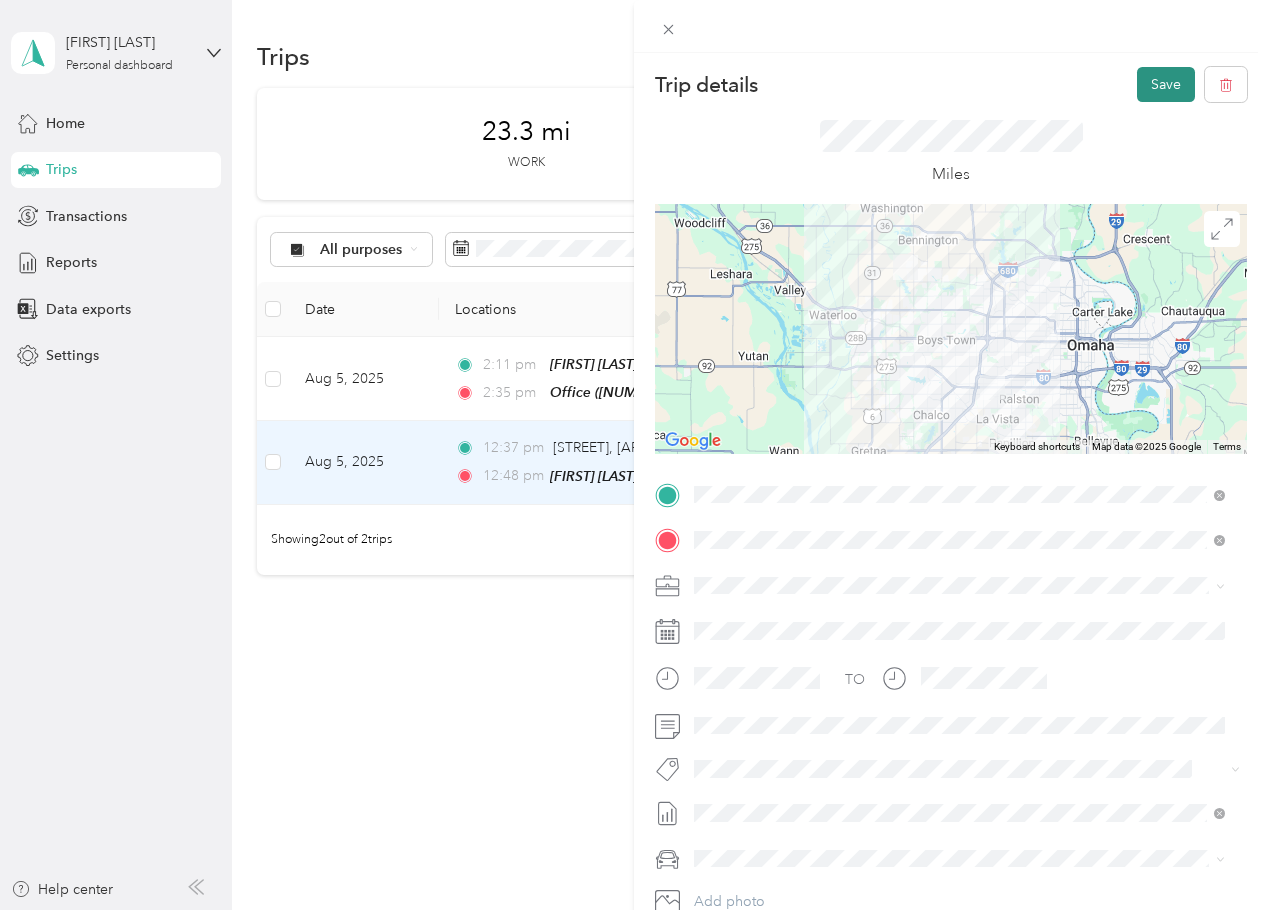 click on "Save" at bounding box center (1166, 84) 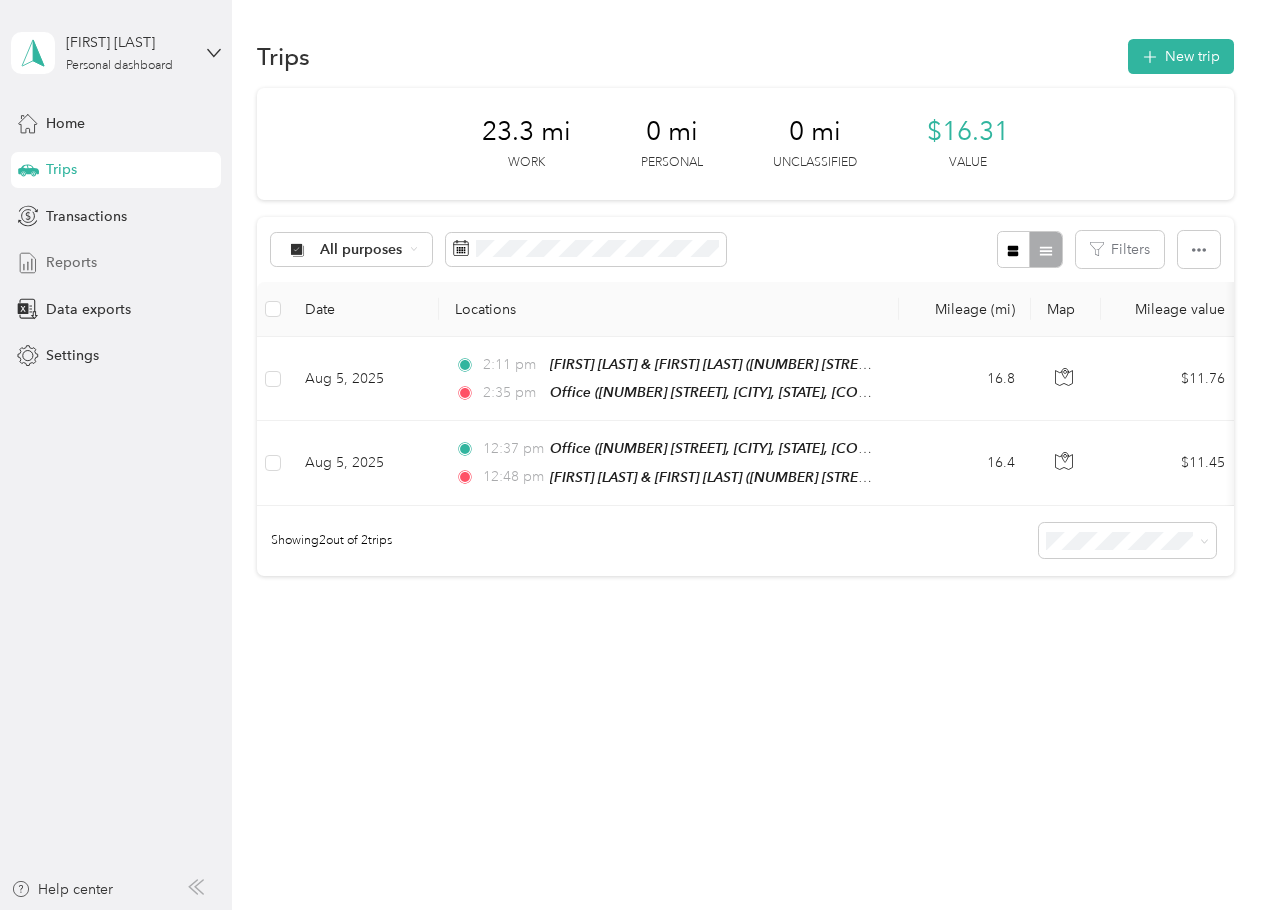 click on "Reports" at bounding box center (116, 263) 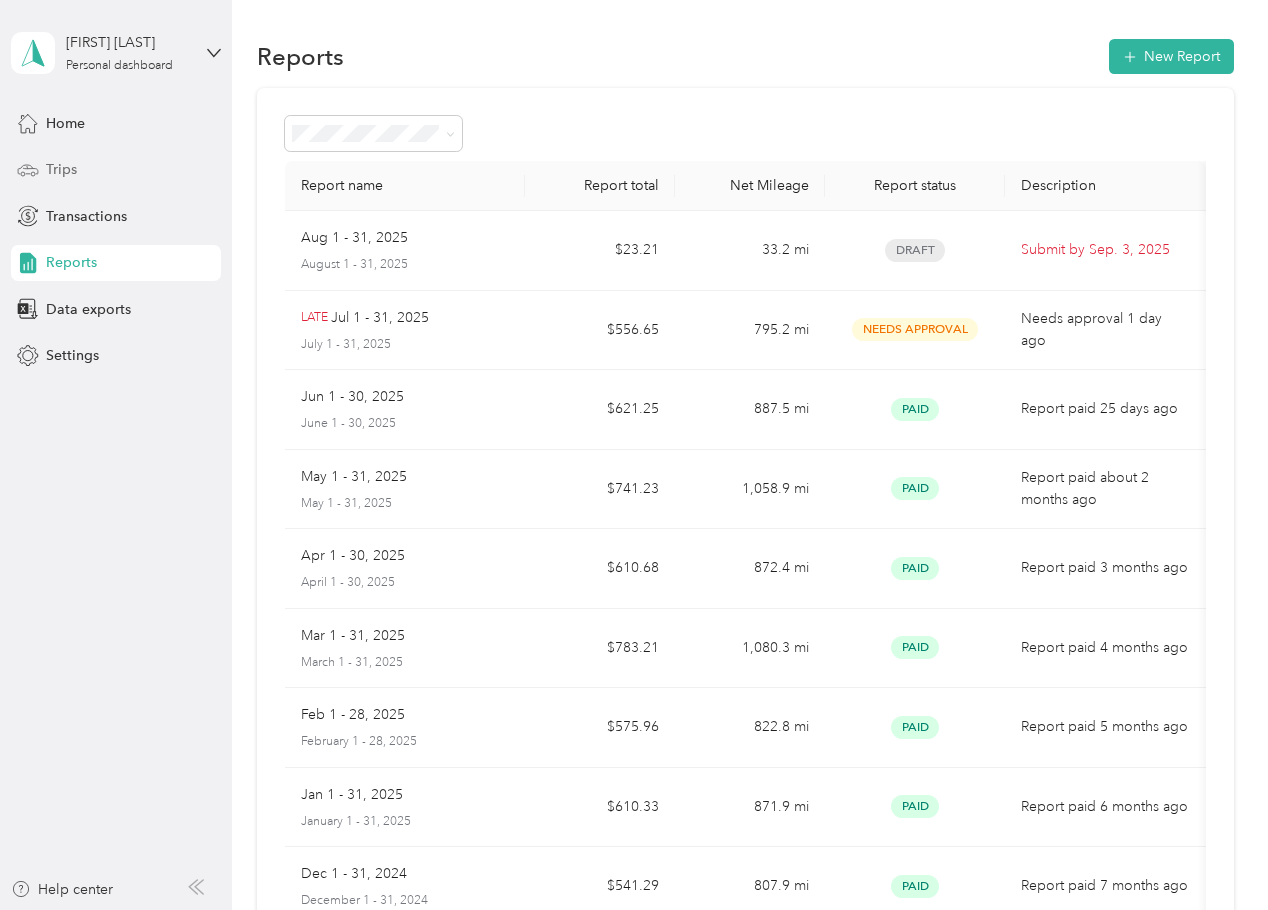 click on "Trips" at bounding box center [61, 169] 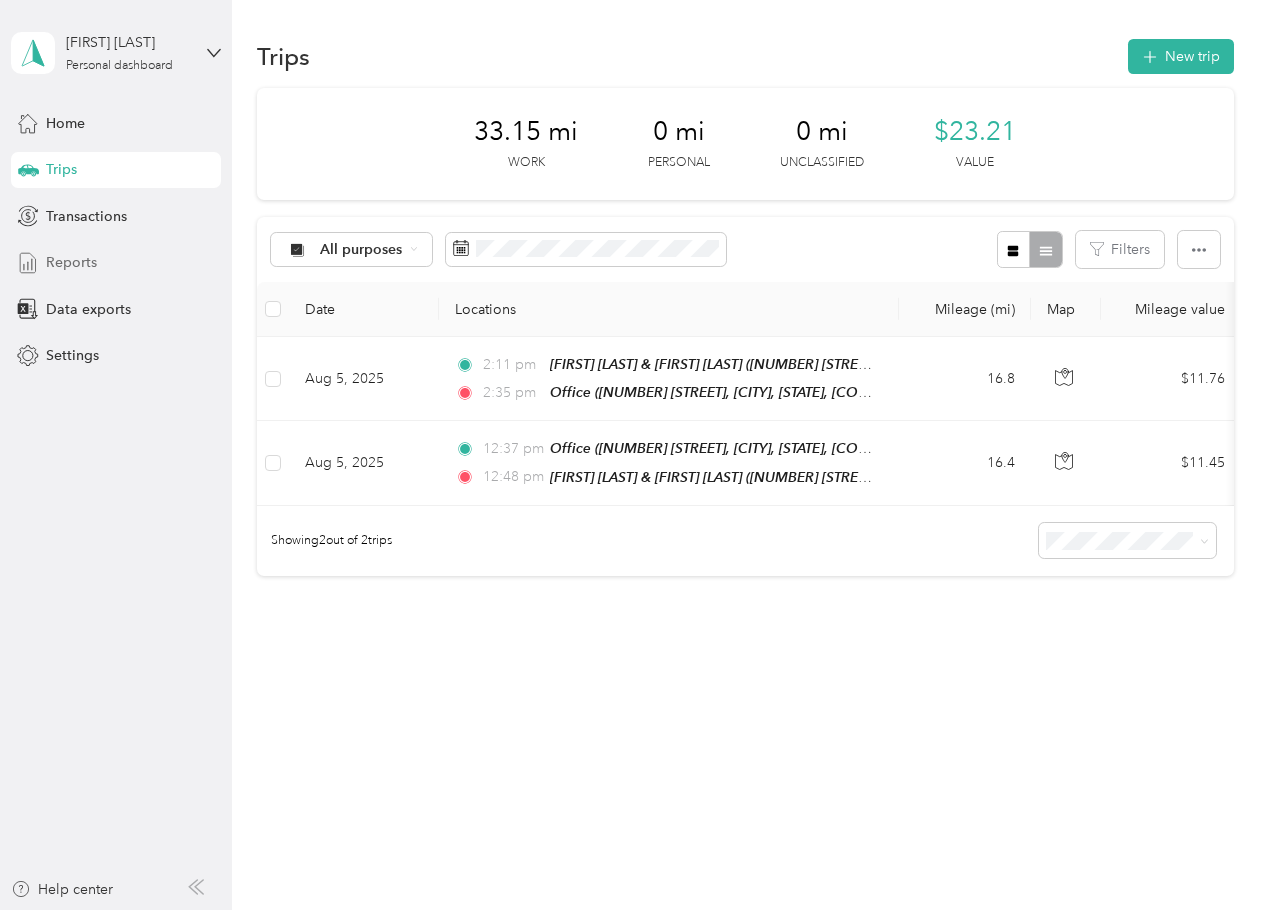 click on "Reports" at bounding box center [71, 262] 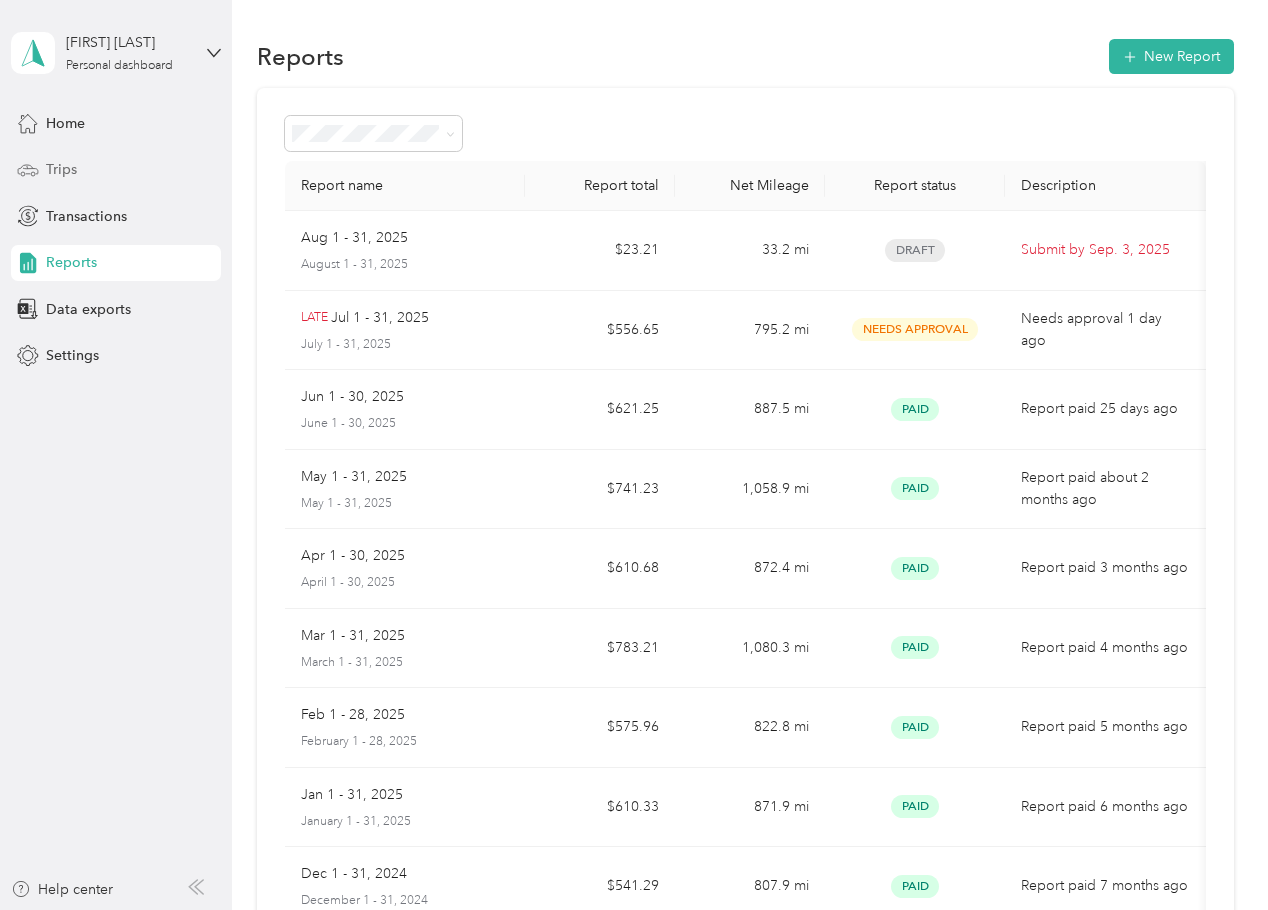 click on "Trips" at bounding box center (116, 170) 